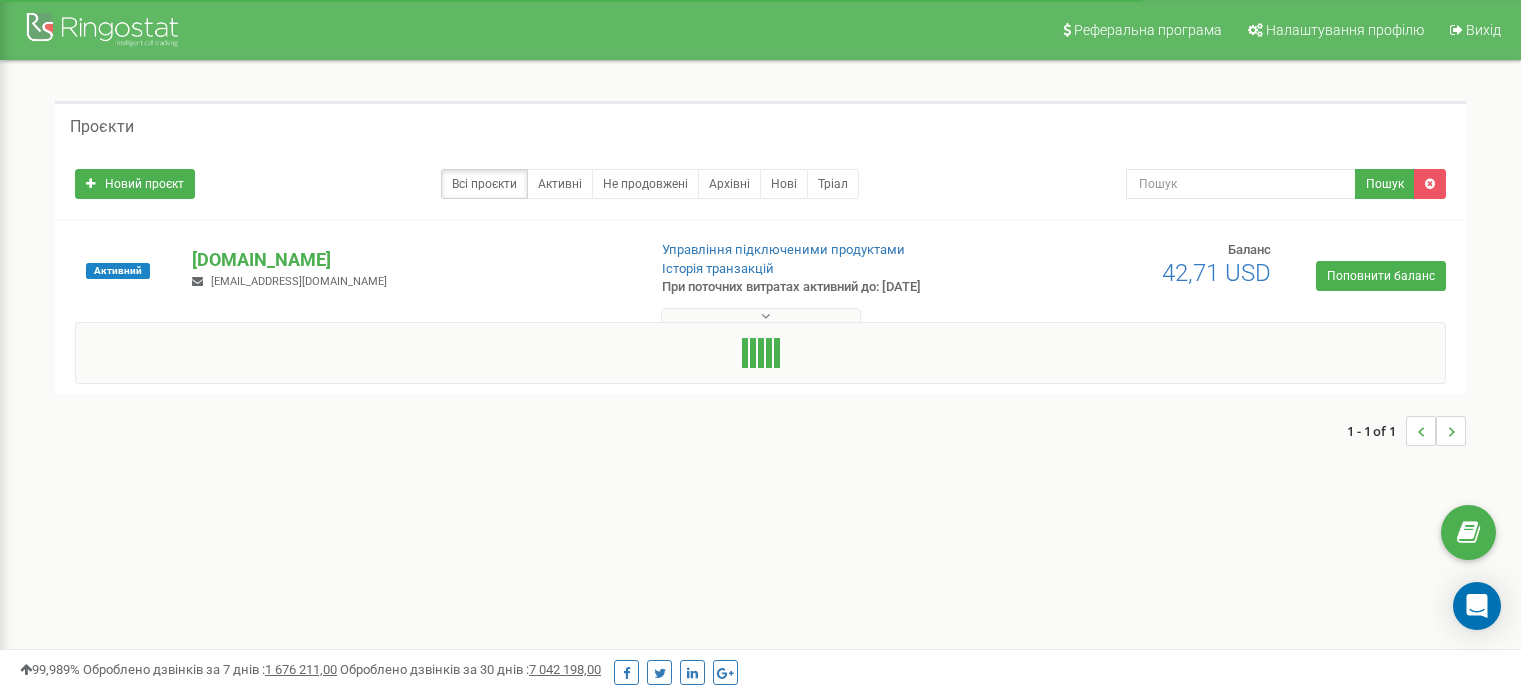 scroll, scrollTop: 0, scrollLeft: 0, axis: both 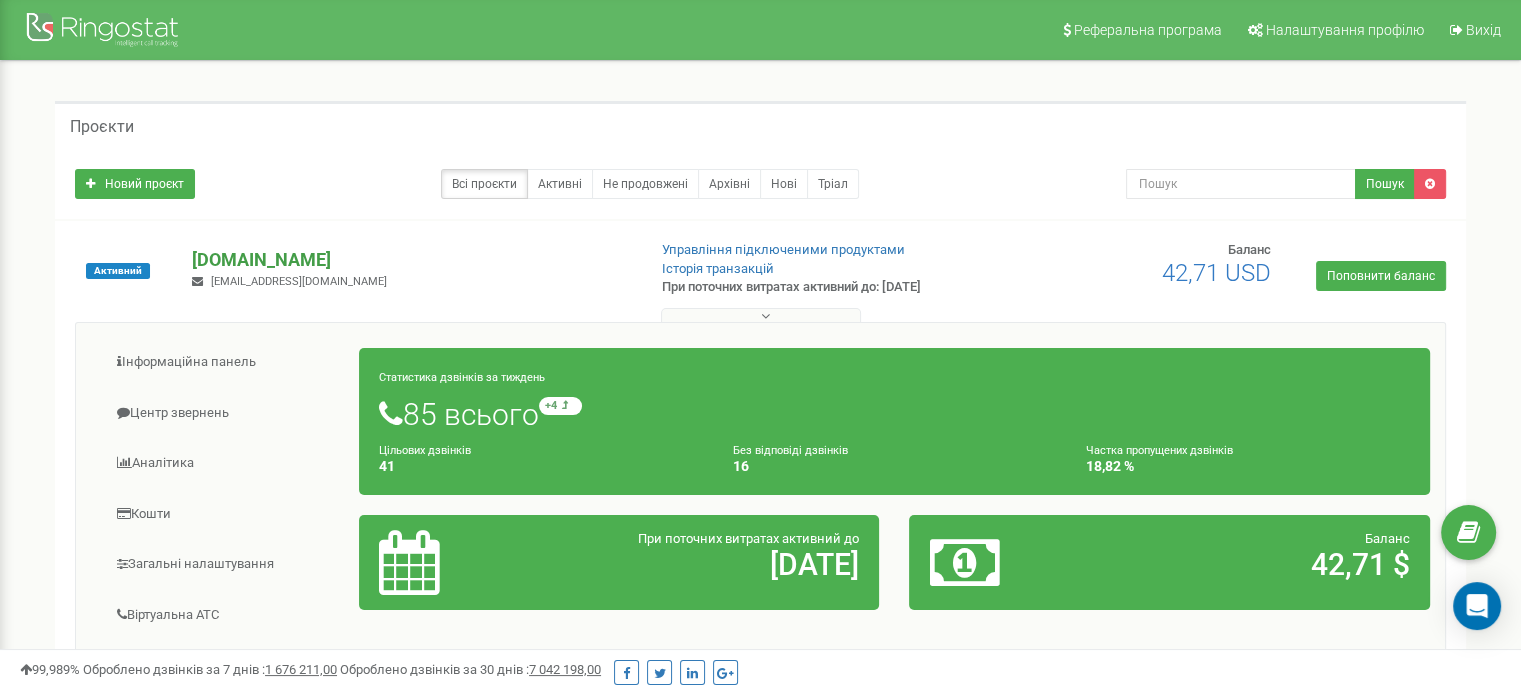 click on "[DOMAIN_NAME]" at bounding box center [410, 260] 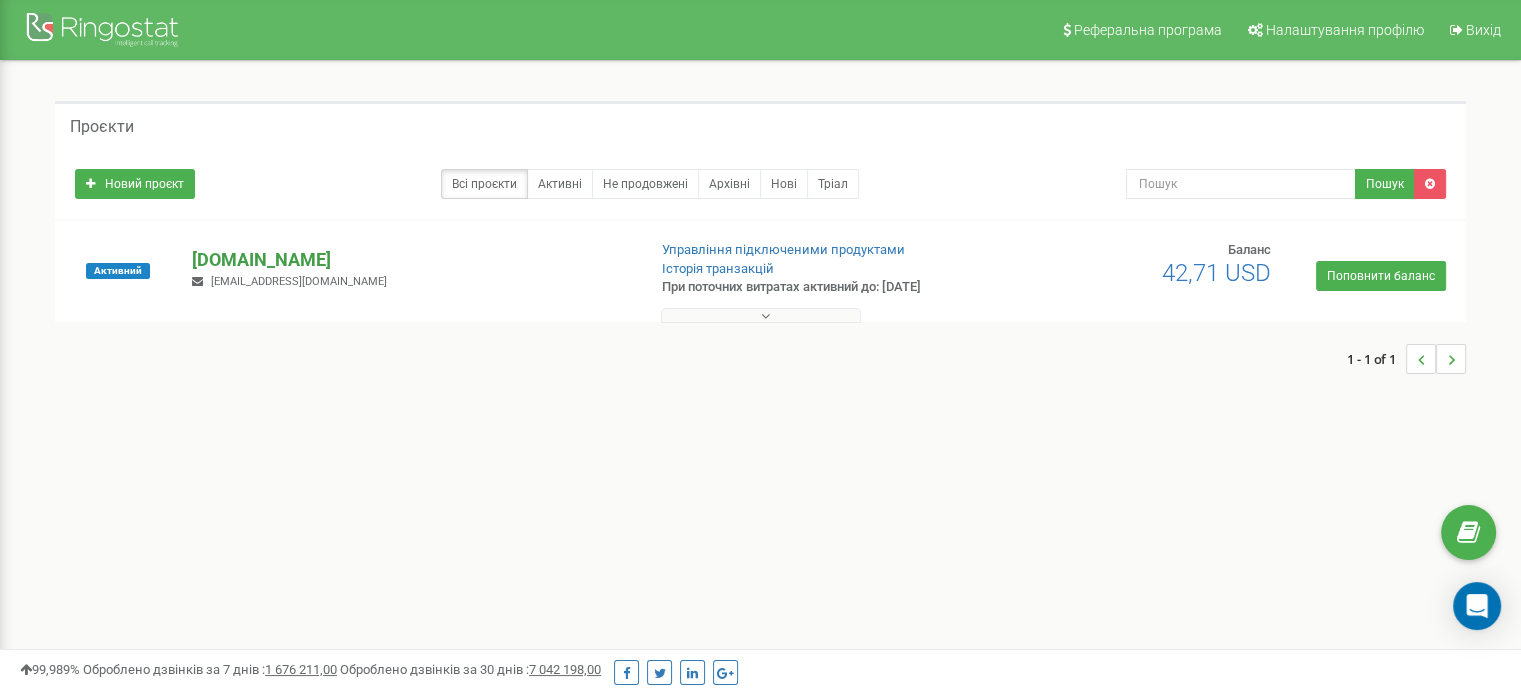 click on "[DOMAIN_NAME]" at bounding box center (410, 260) 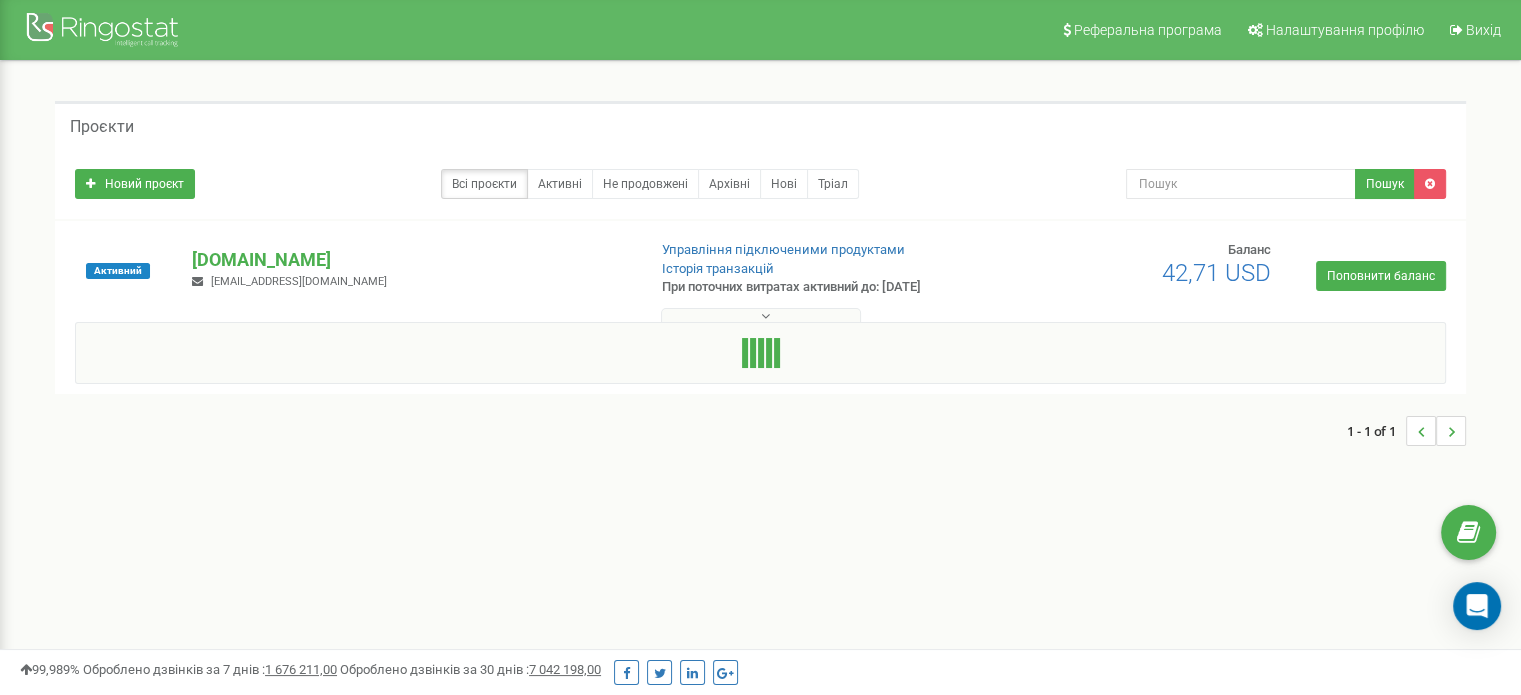 click on "Активний" at bounding box center (118, 271) 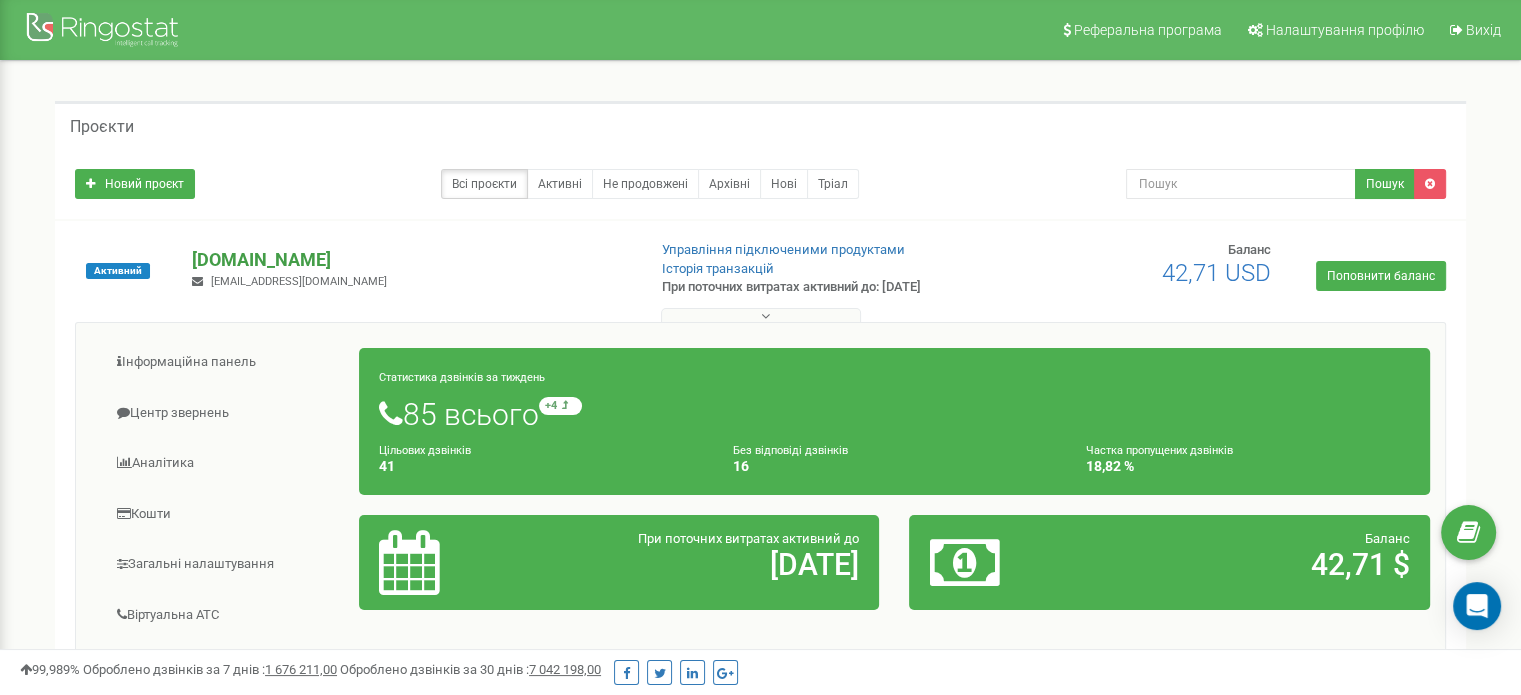 click on "[DOMAIN_NAME]" at bounding box center (410, 260) 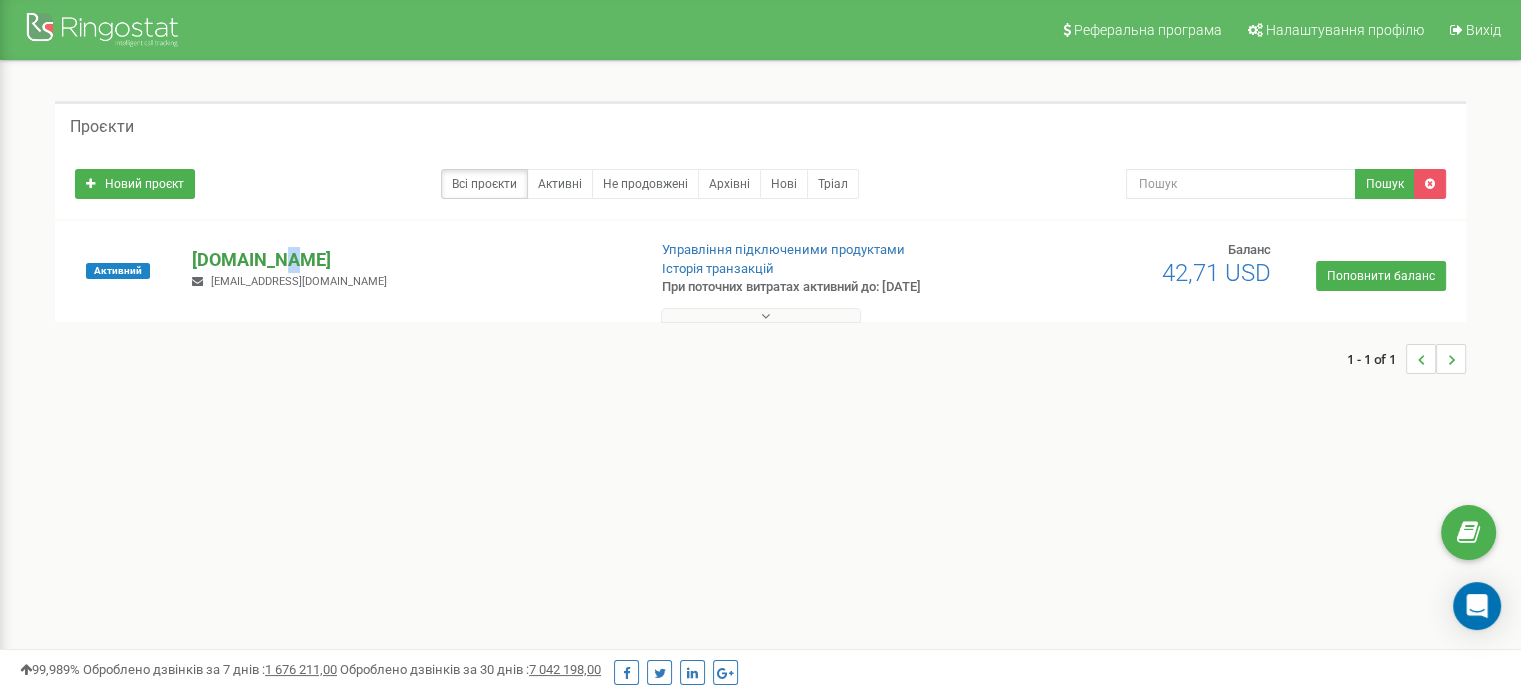 click on "[DOMAIN_NAME]" at bounding box center (410, 260) 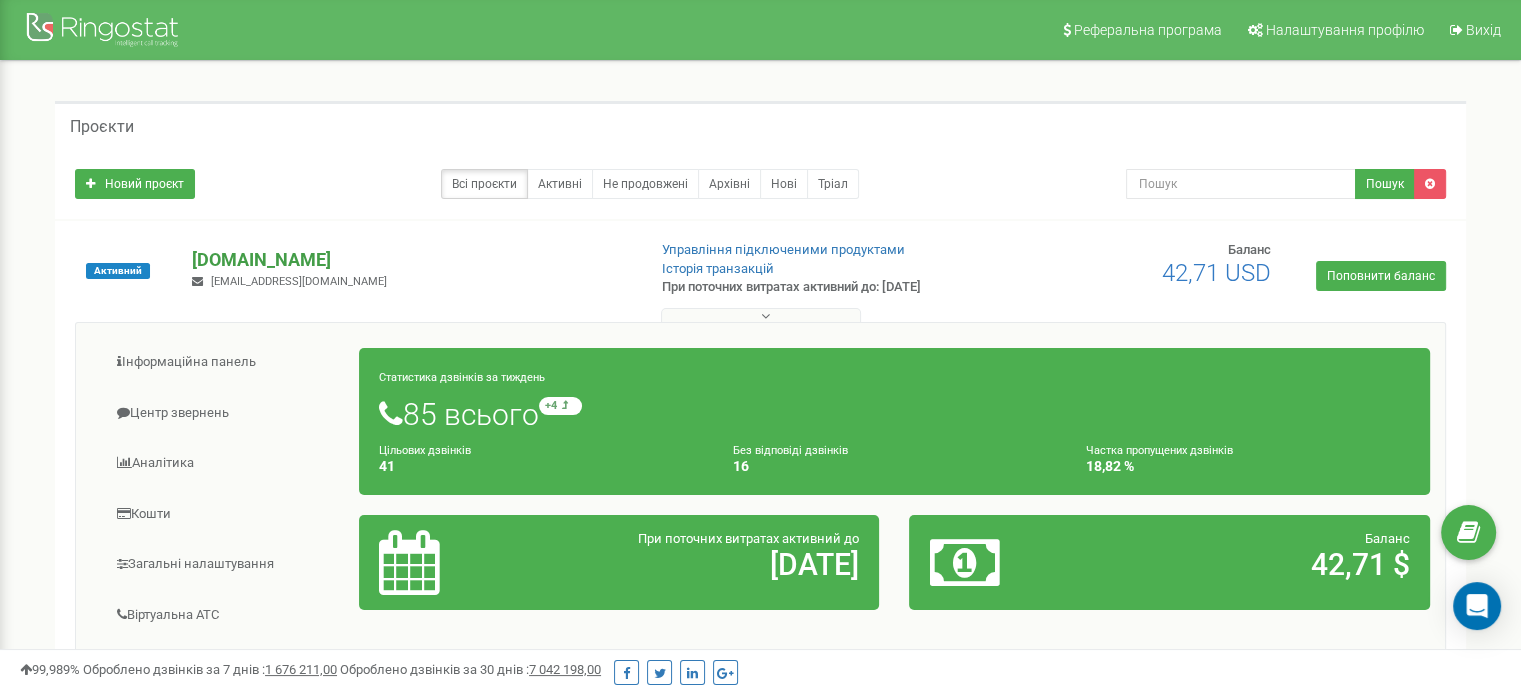 click on "[DOMAIN_NAME]" at bounding box center (410, 260) 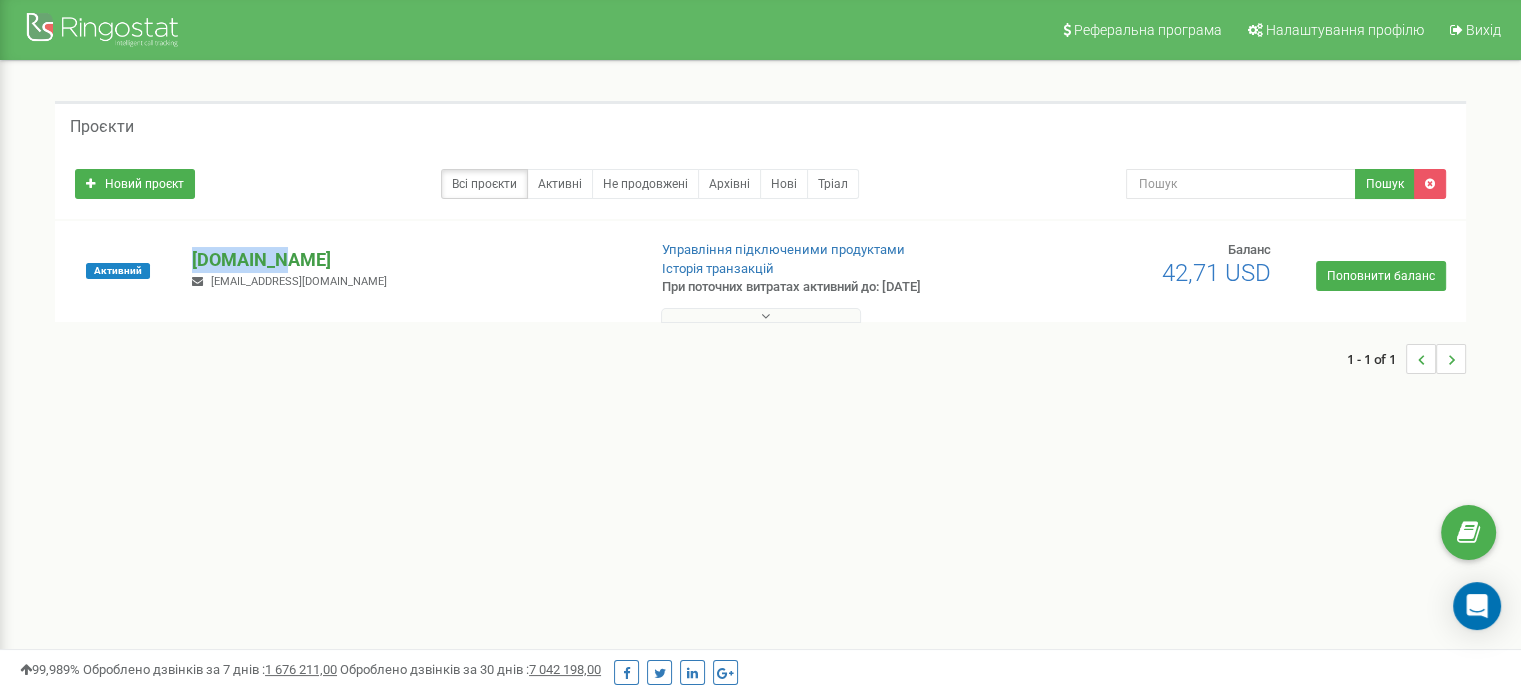 click on "[DOMAIN_NAME]" at bounding box center (410, 260) 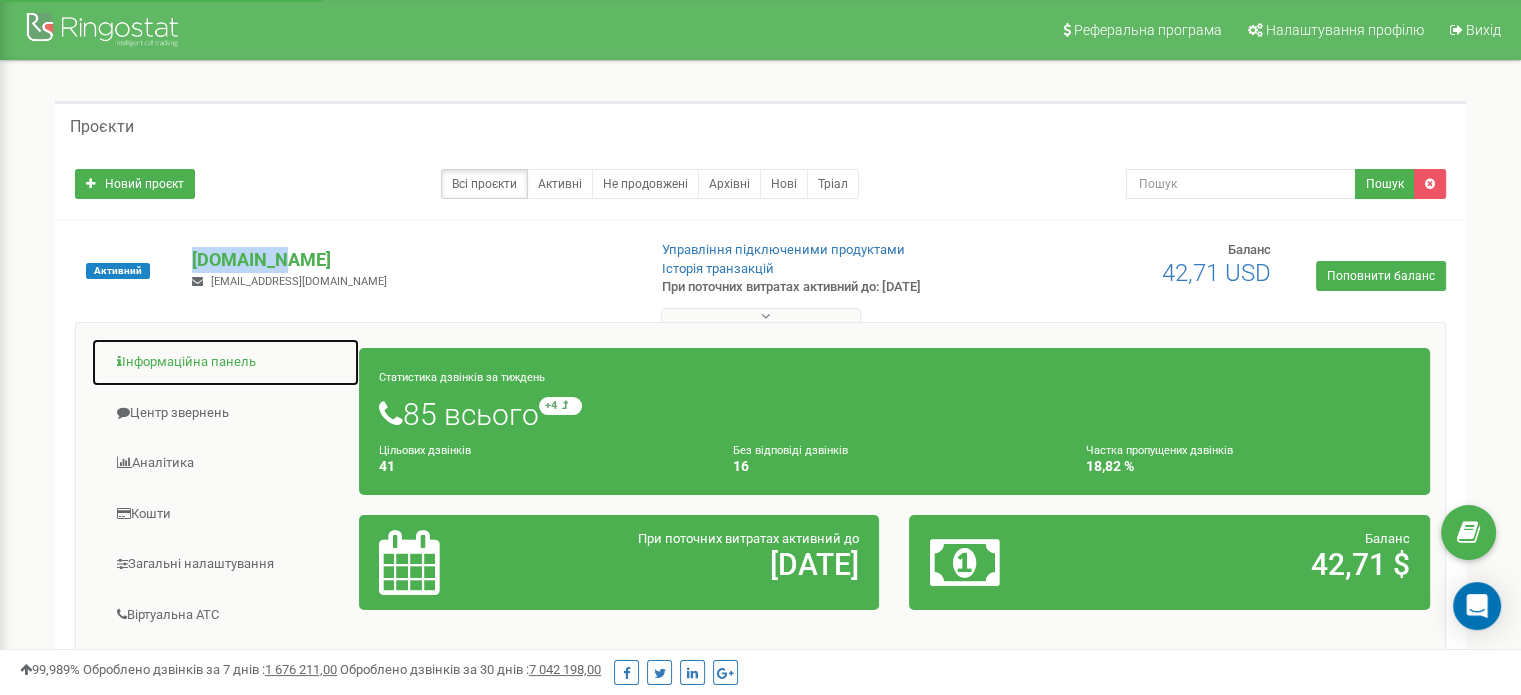 click on "Інформаційна панель" at bounding box center (225, 362) 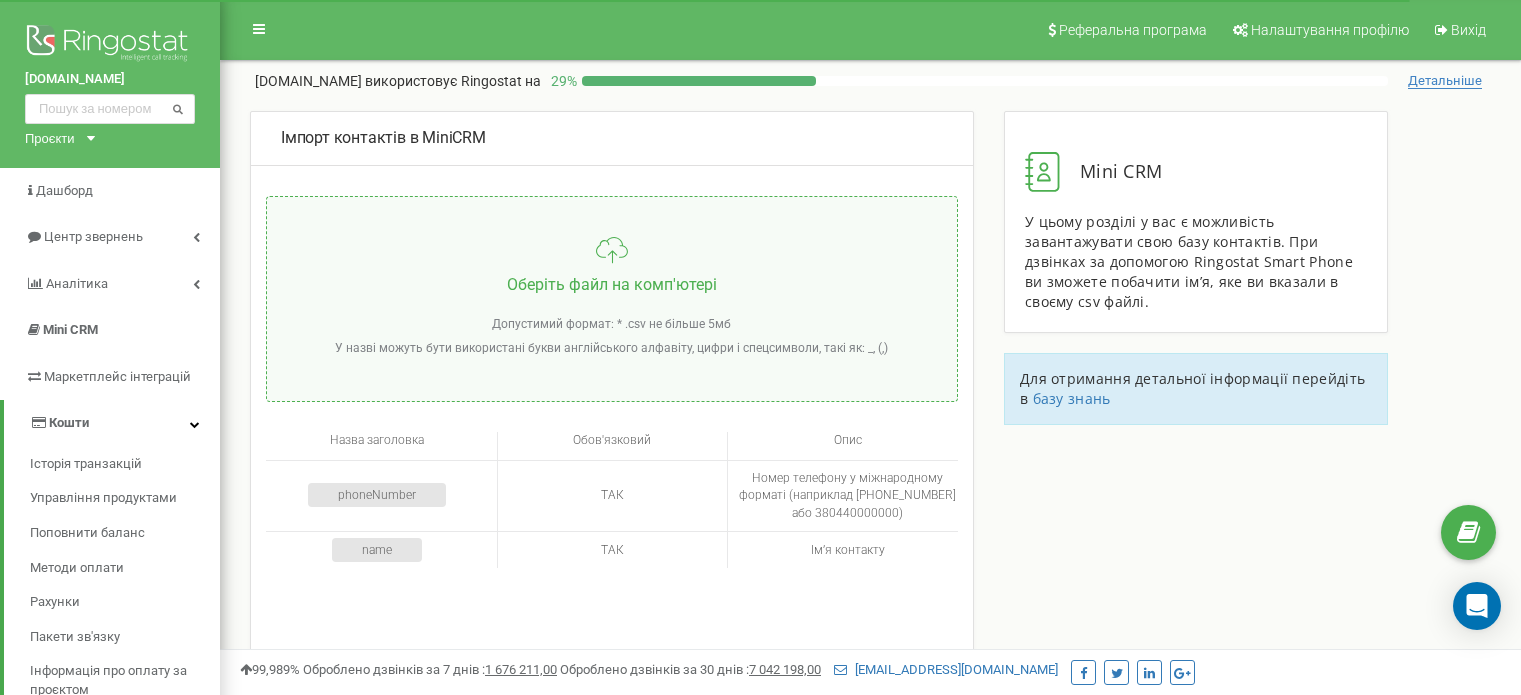 scroll, scrollTop: 100, scrollLeft: 0, axis: vertical 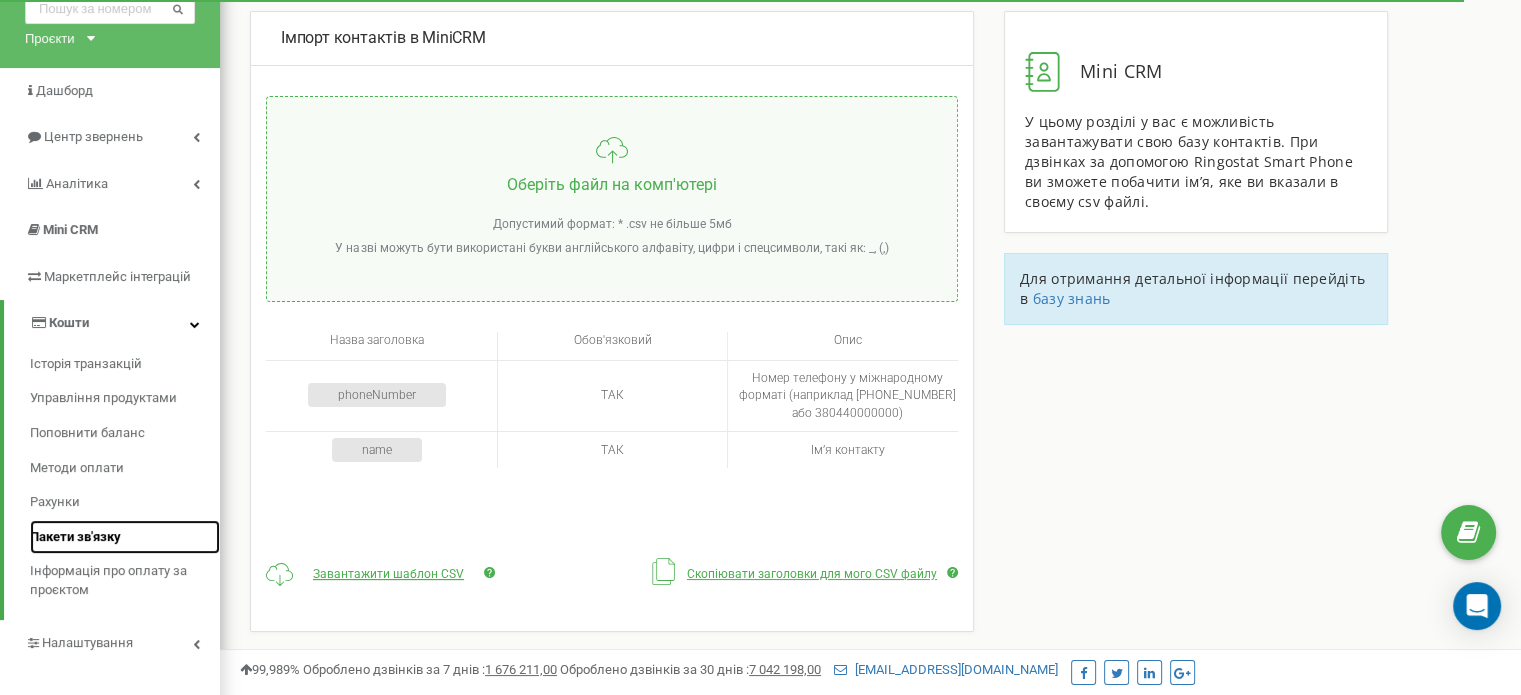 click on "Пакети зв'язку" at bounding box center [75, 537] 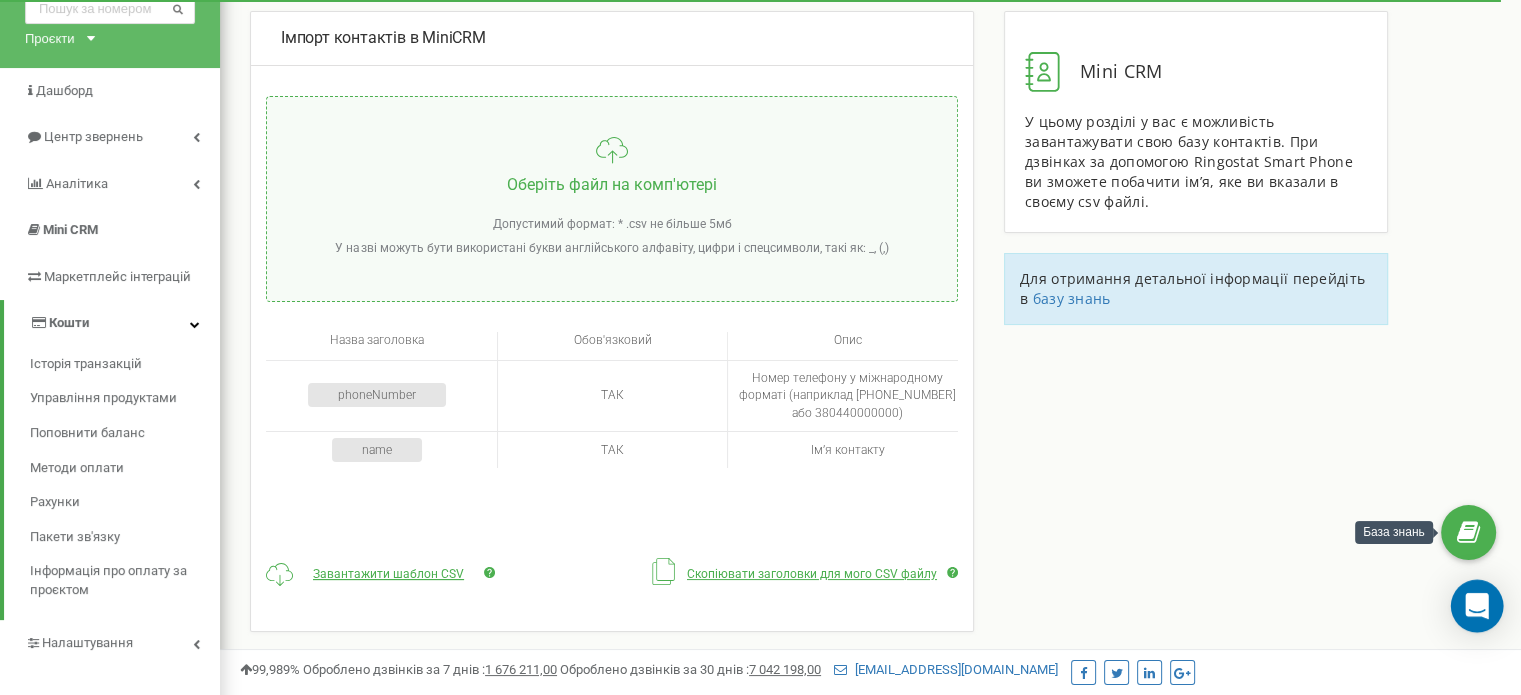 click 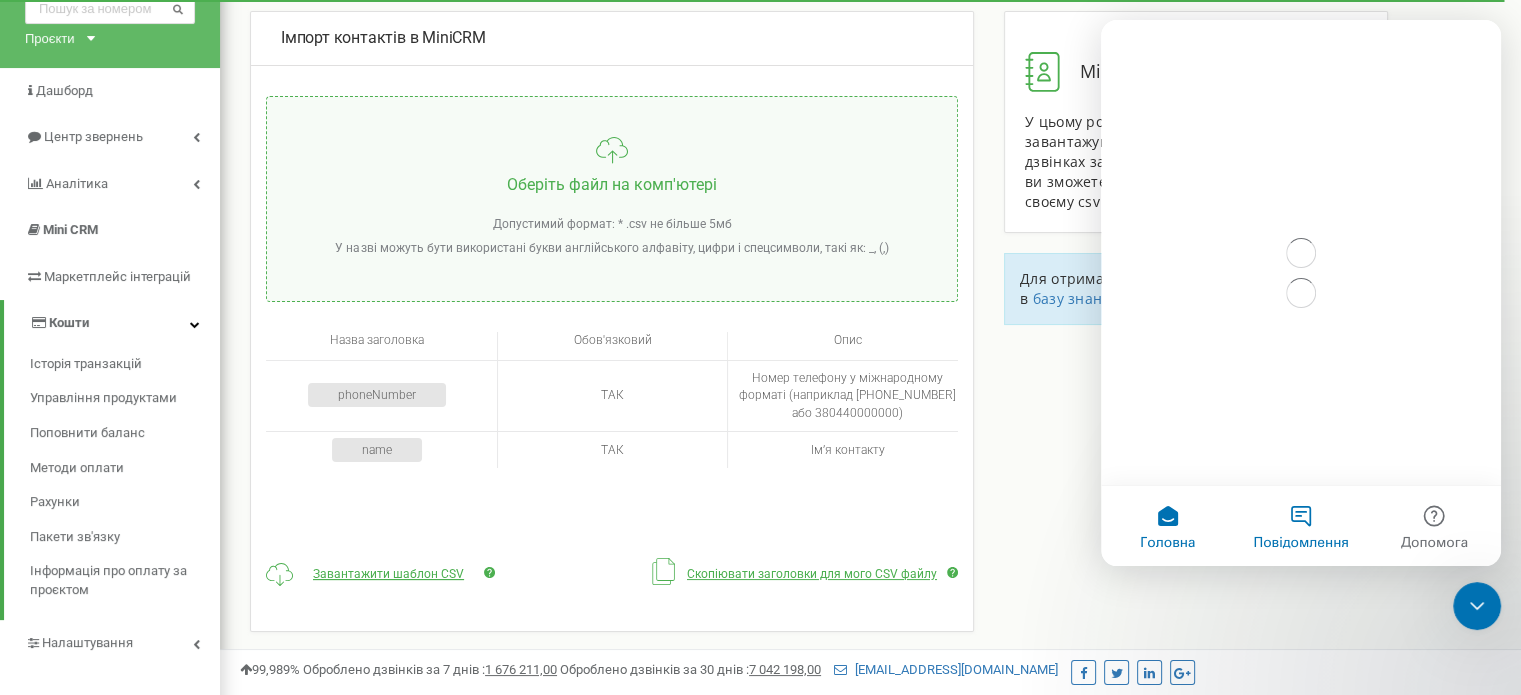 scroll, scrollTop: 0, scrollLeft: 0, axis: both 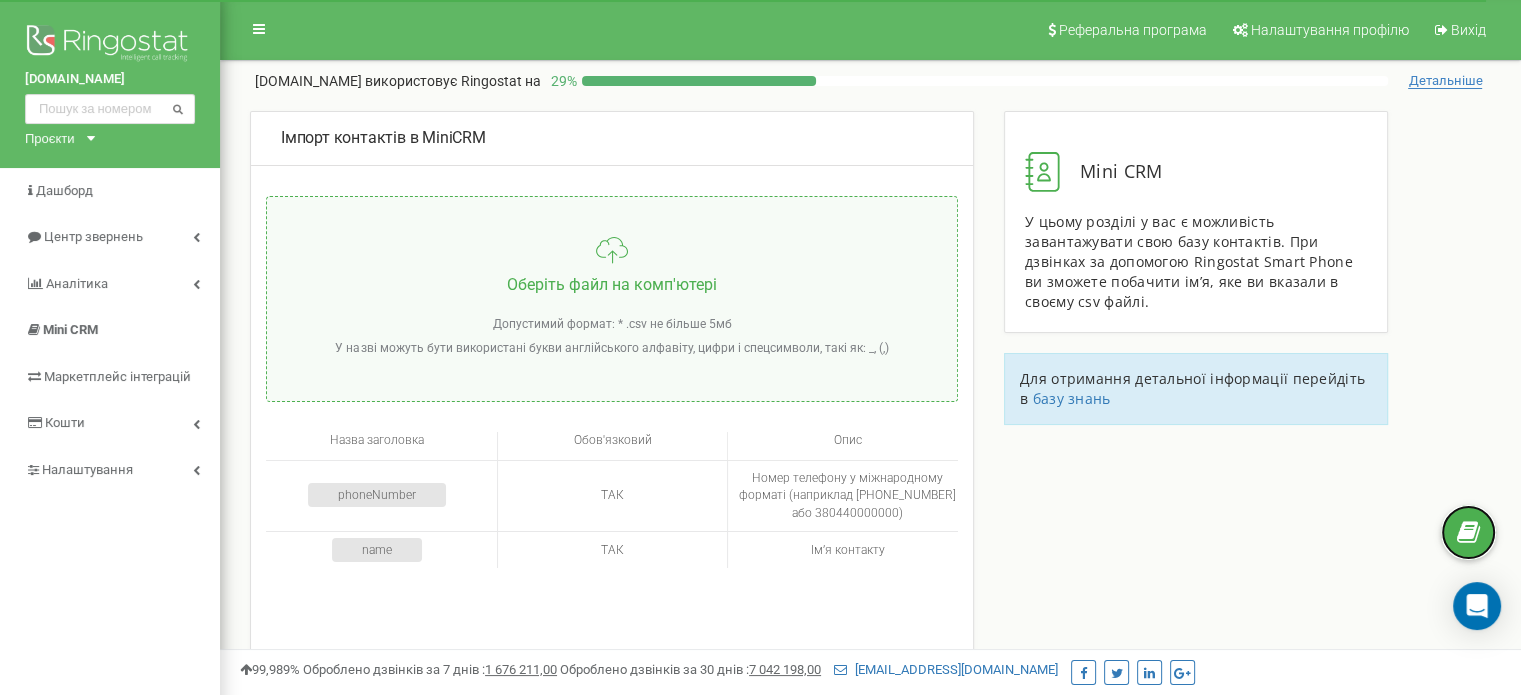click at bounding box center [1468, 533] 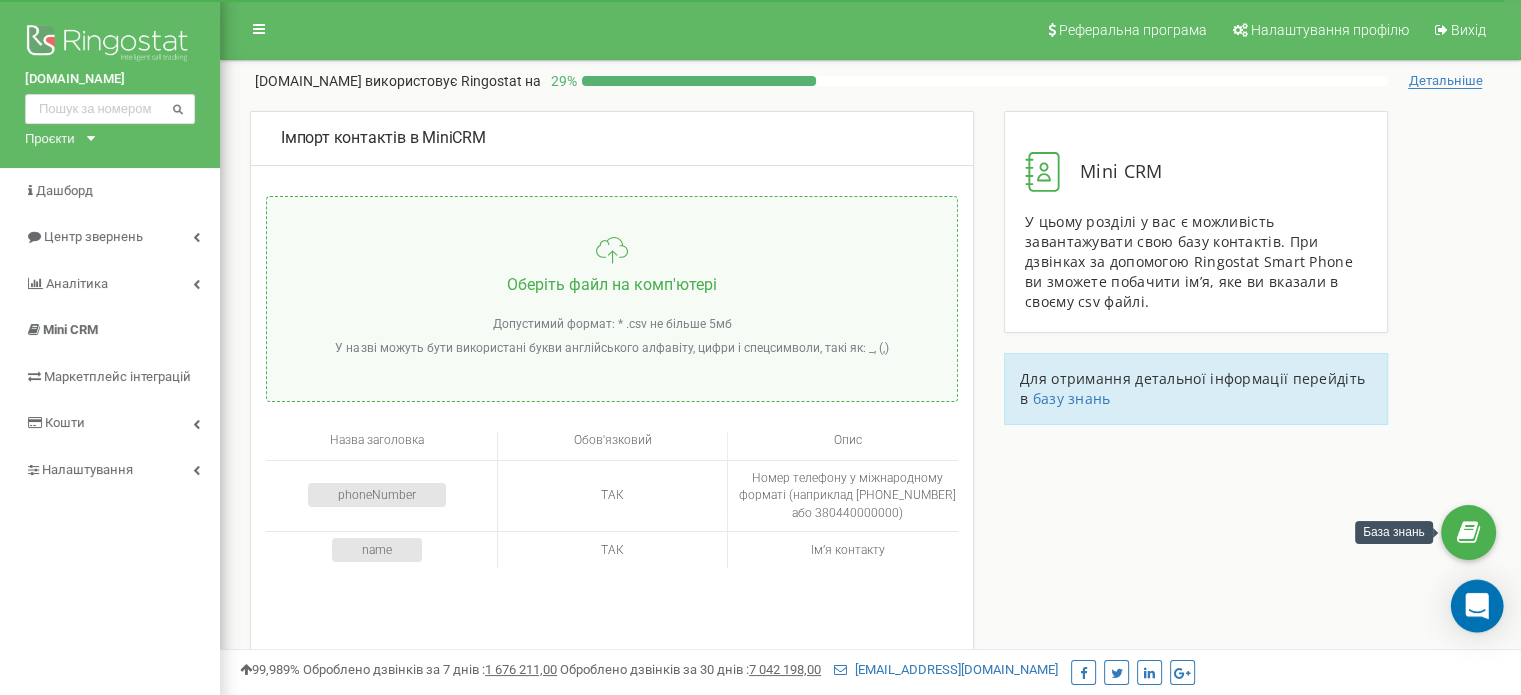 click 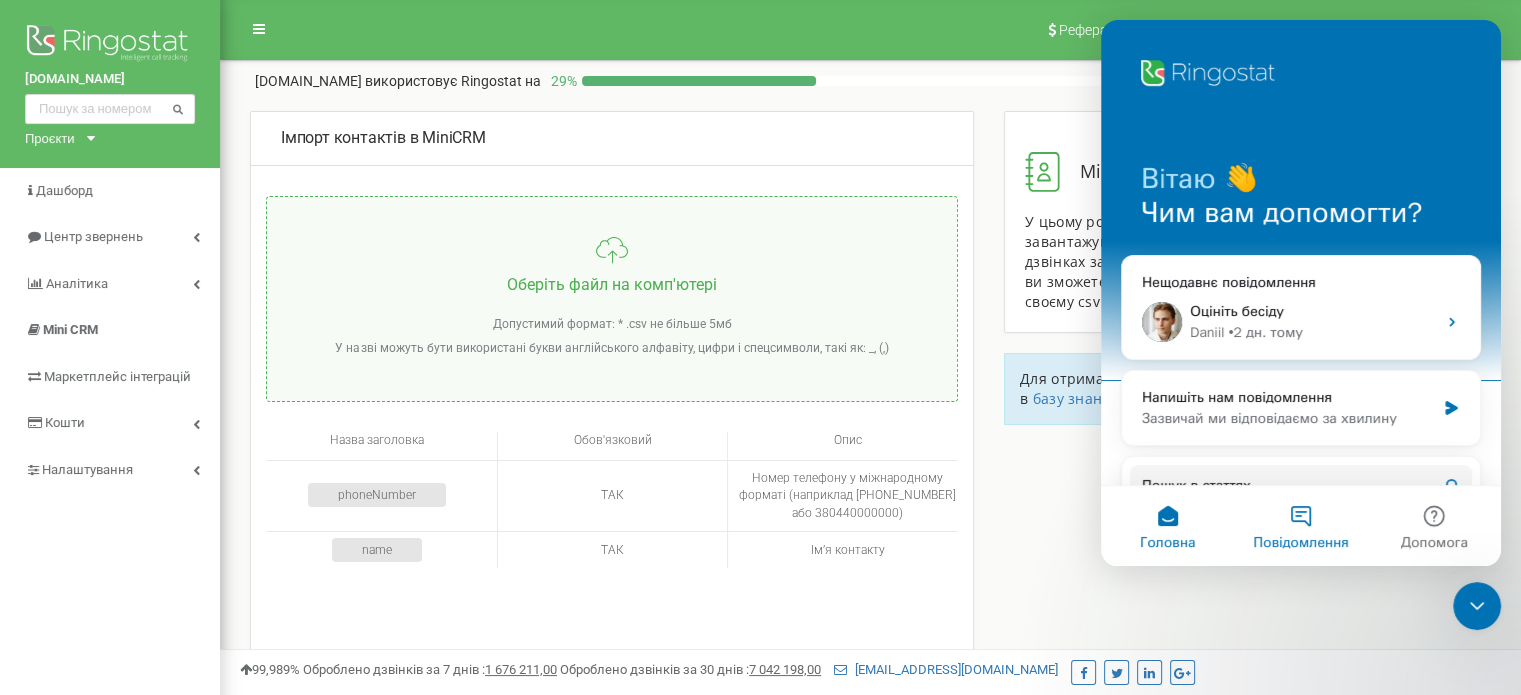 scroll, scrollTop: 0, scrollLeft: 0, axis: both 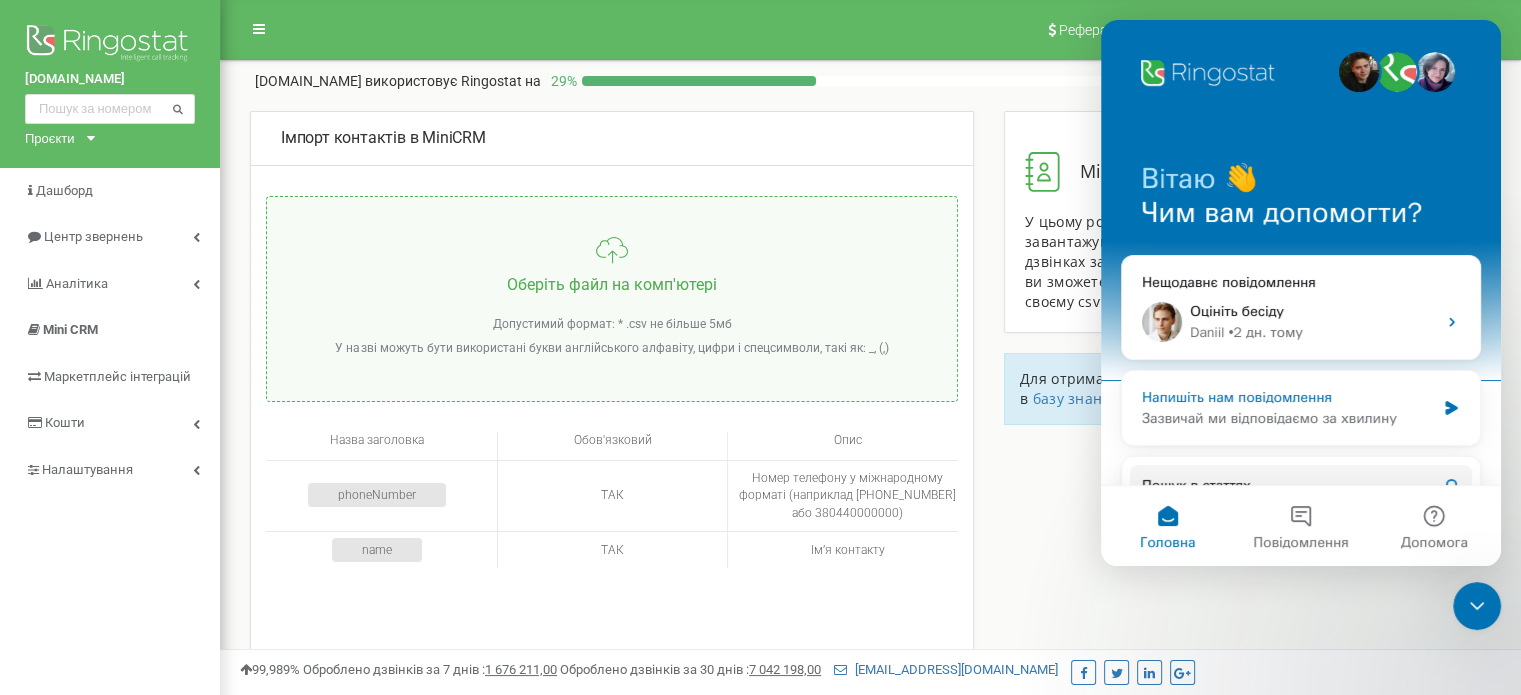 click on "Напишіть нам повідомлення Зазвичай ми відповідаємо за хвилину" at bounding box center (1301, 408) 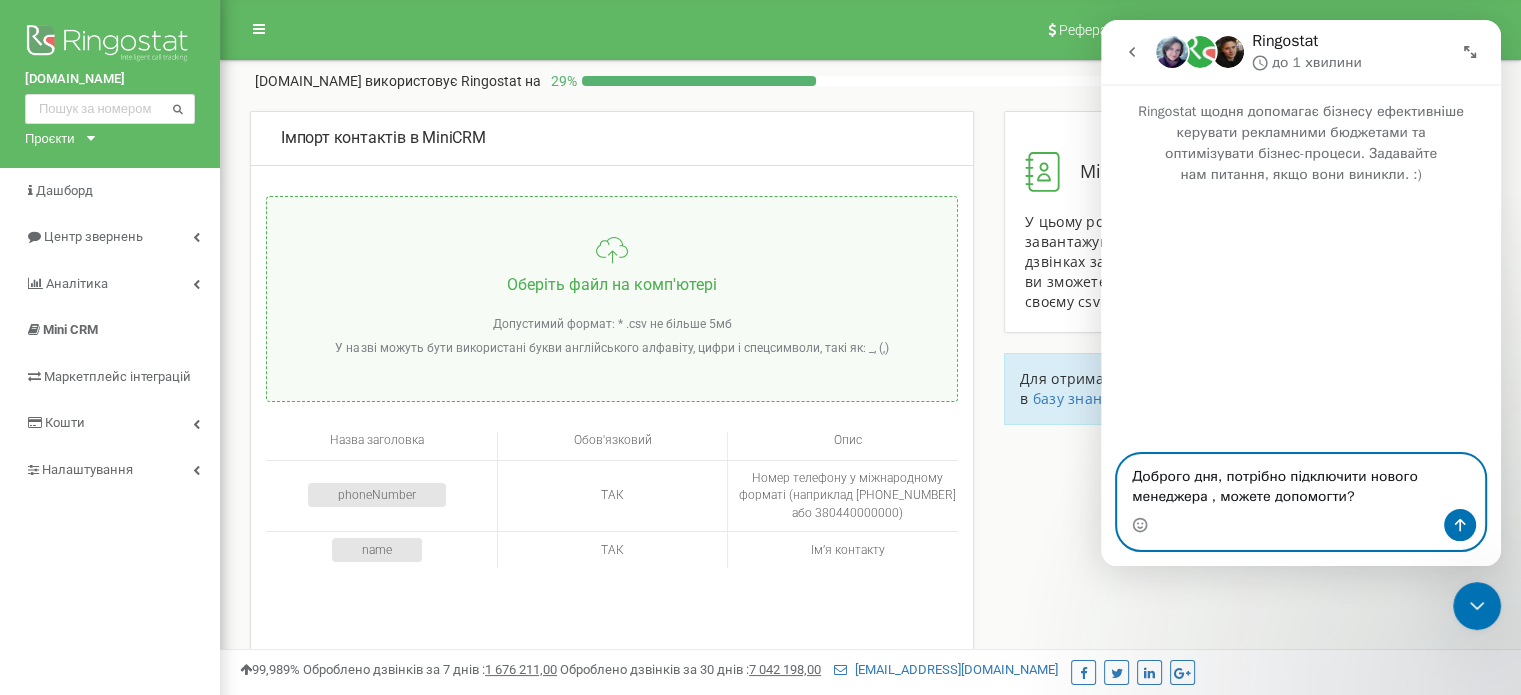 click on "Доброго дня, потрібно підключити нового менеджера , можете допомогти?" at bounding box center (1301, 482) 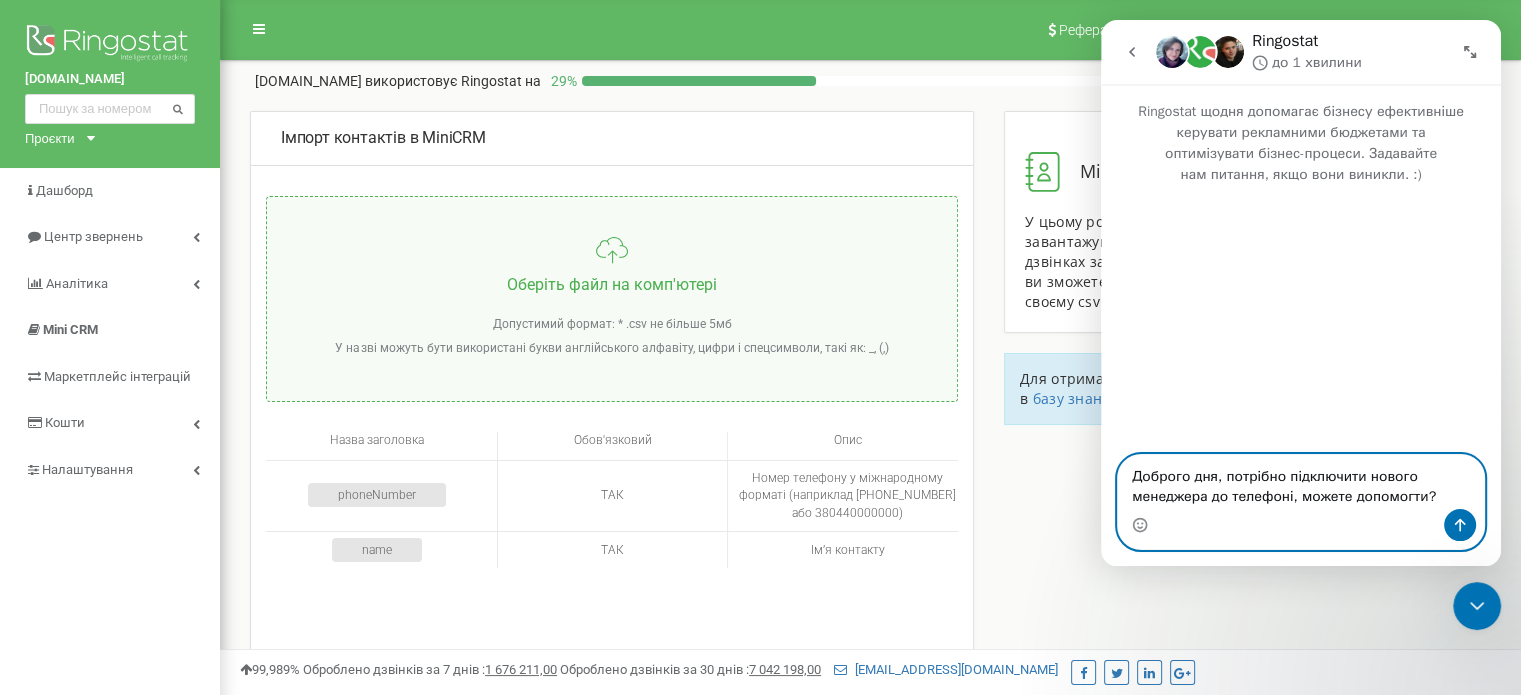 type on "Доброго дня, потрібно підключити нового менеджера до телефонії, можете допомогти?" 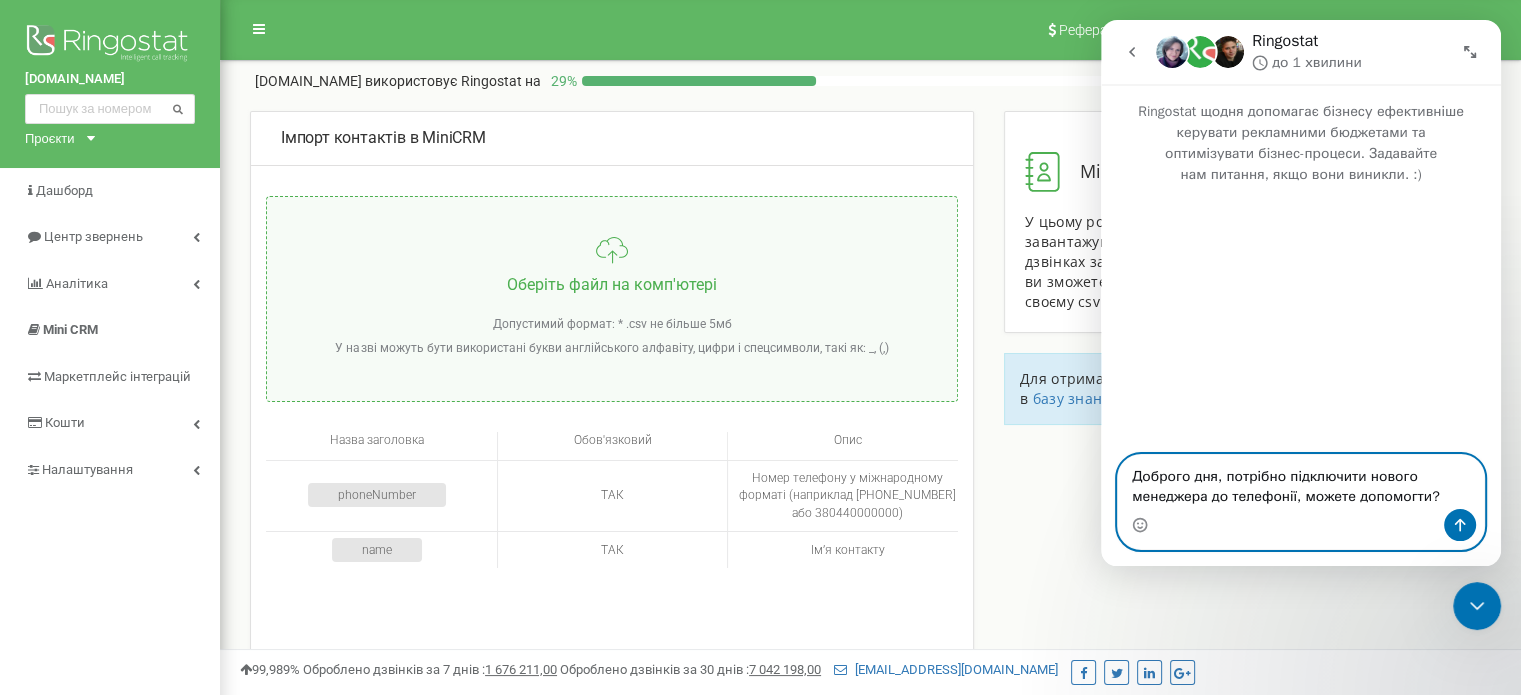 type 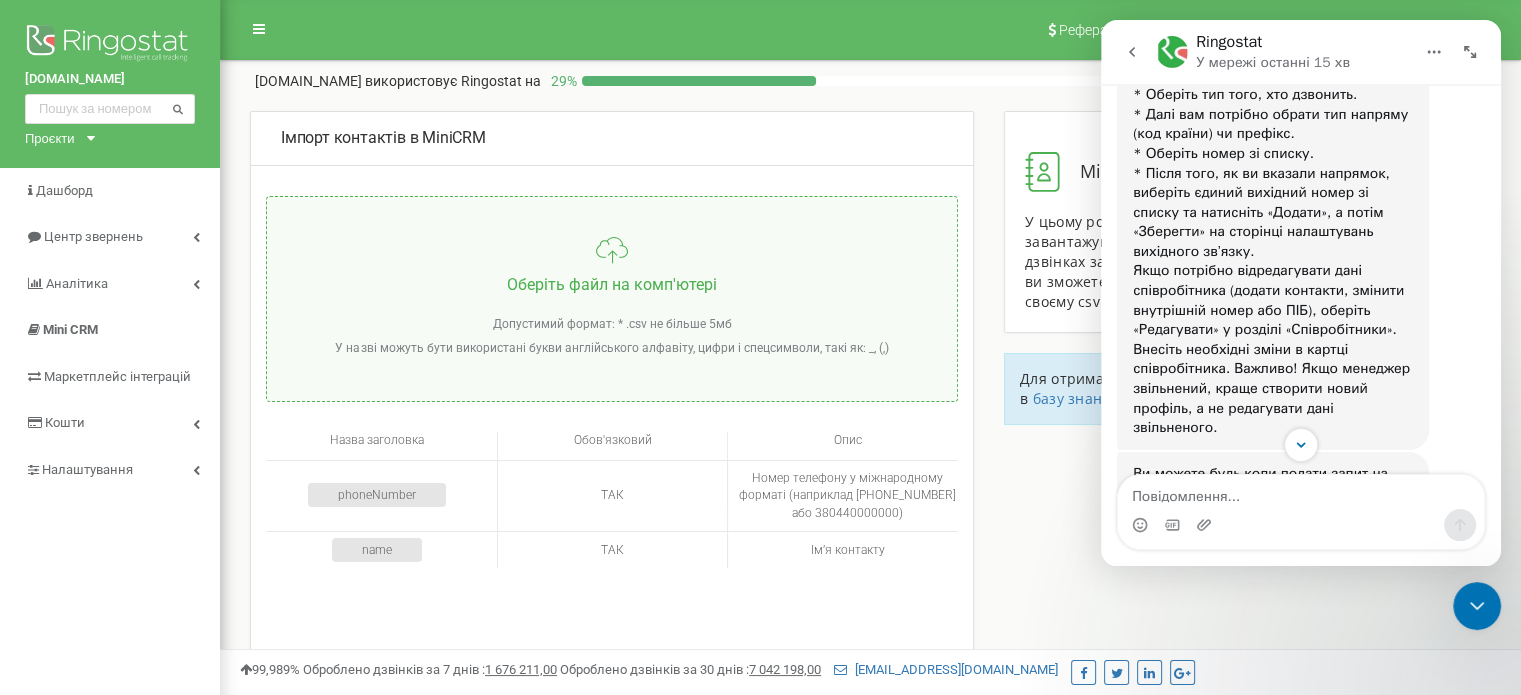 scroll, scrollTop: 1208, scrollLeft: 0, axis: vertical 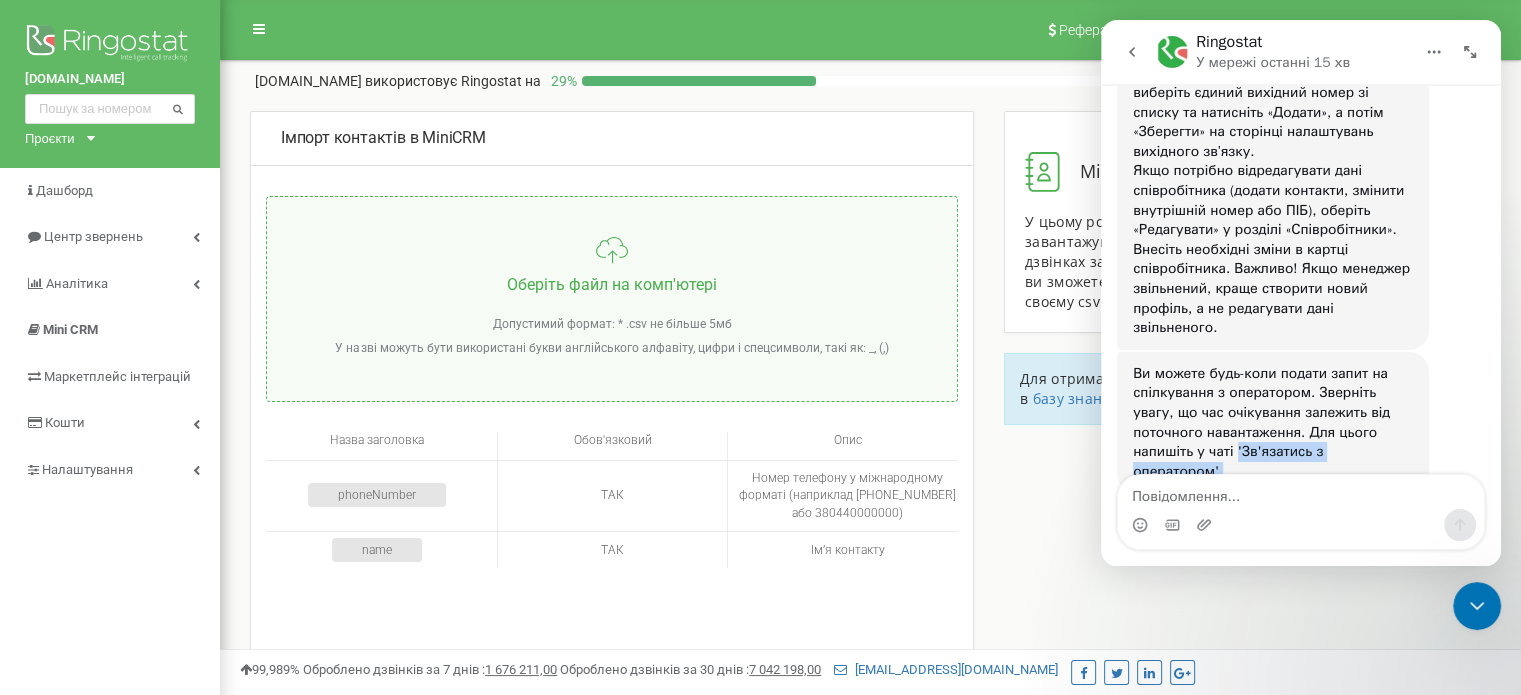 drag, startPoint x: 1133, startPoint y: 415, endPoint x: 1301, endPoint y: 413, distance: 168.0119 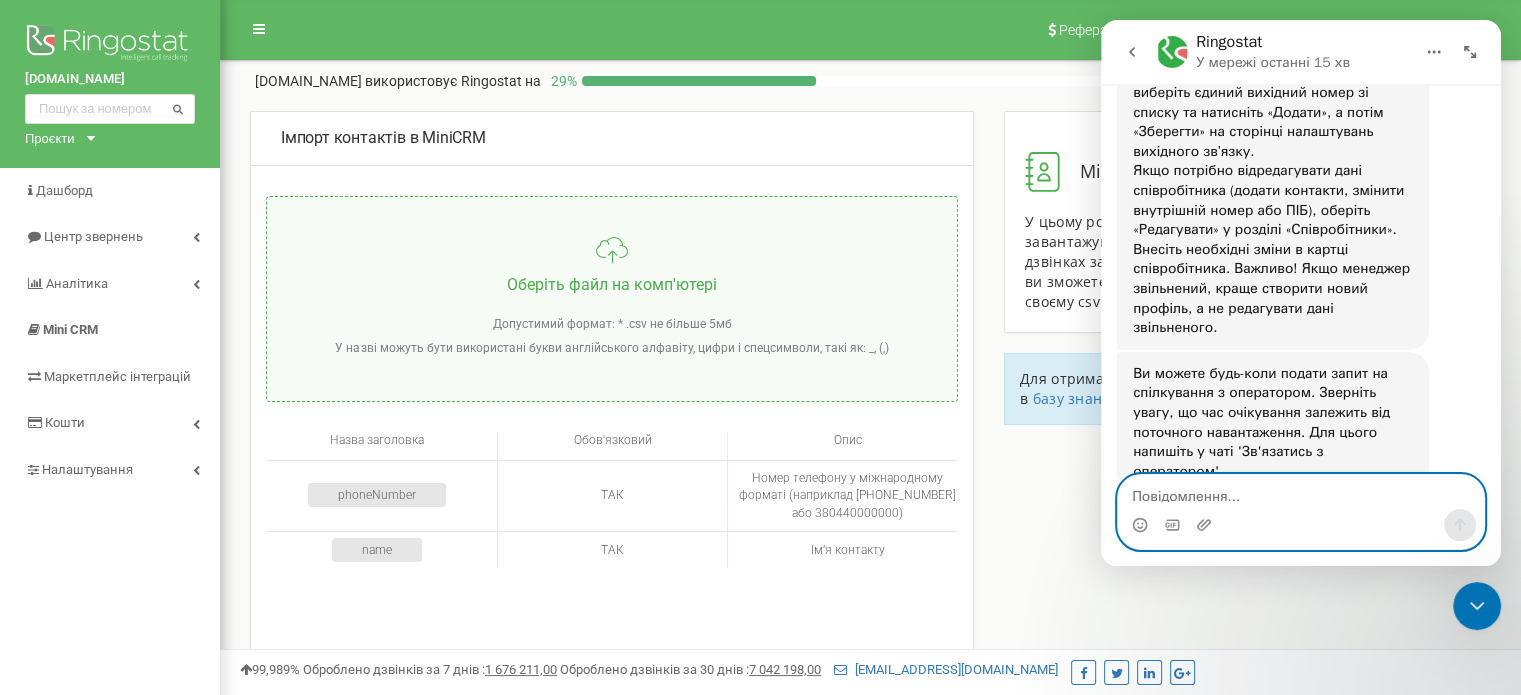 click at bounding box center [1301, 492] 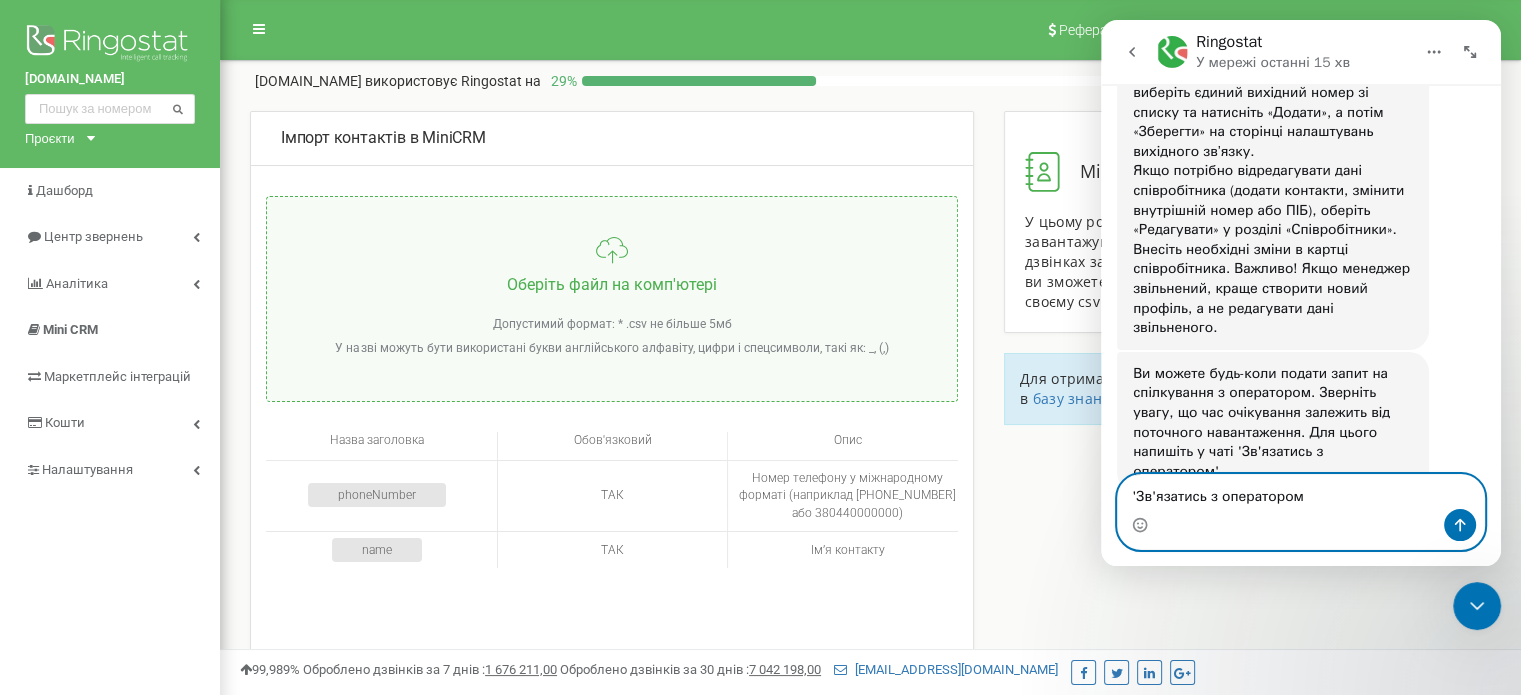 click on "'Зв'язатись з оператором" at bounding box center [1301, 492] 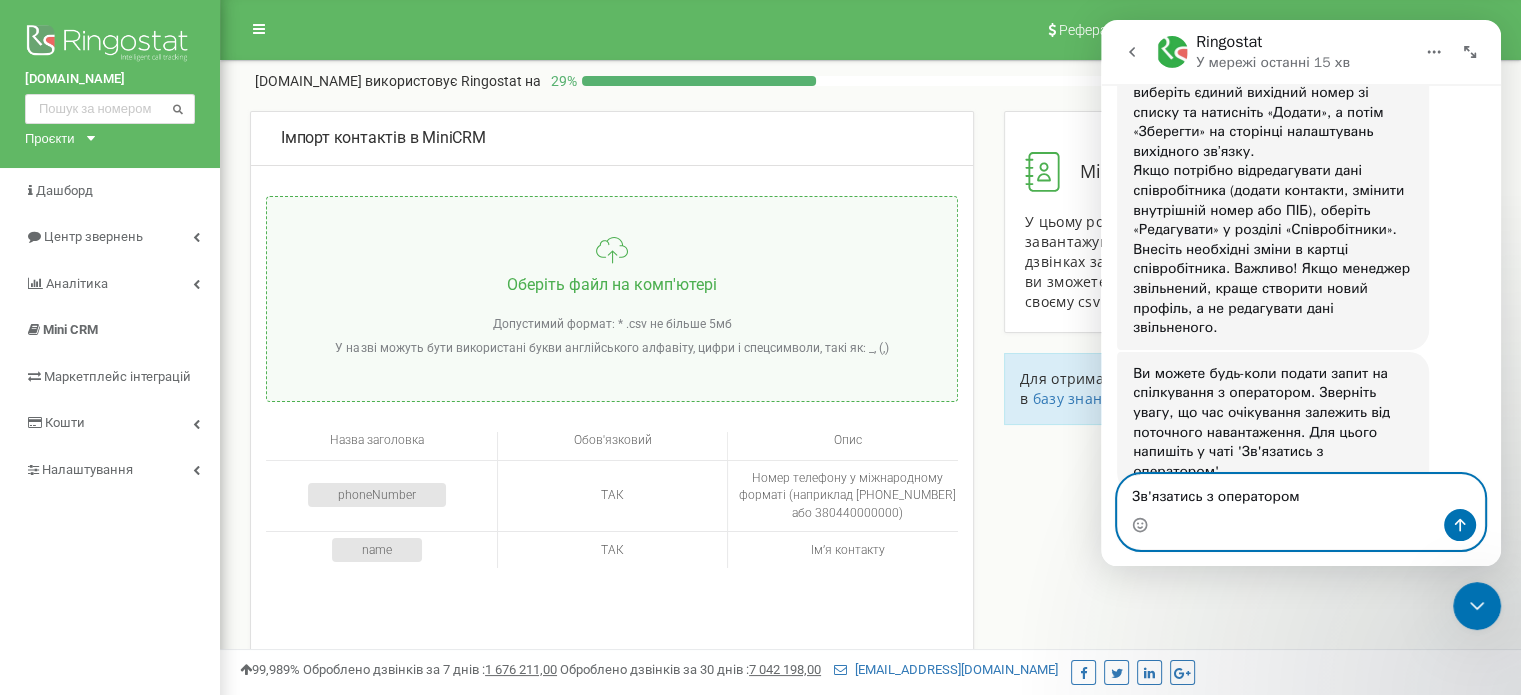 type 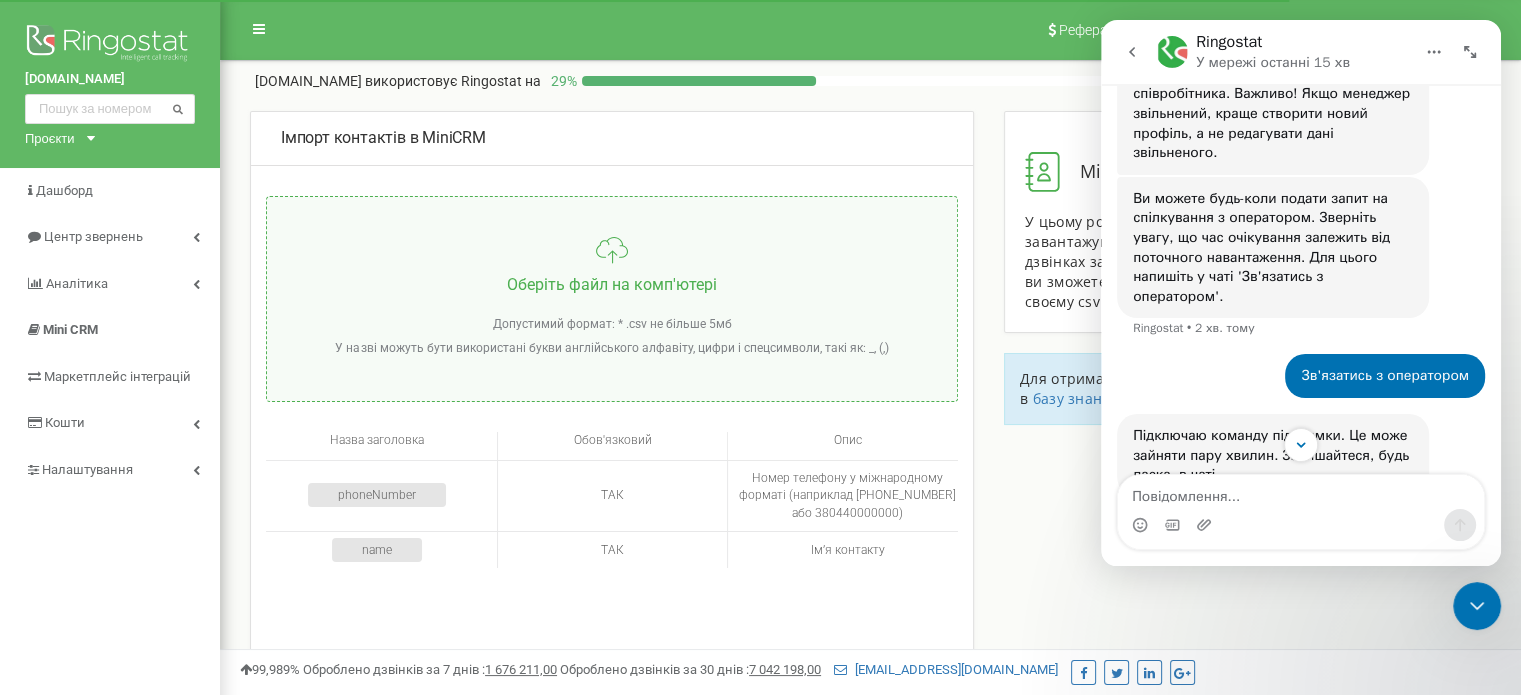 scroll, scrollTop: 1387, scrollLeft: 0, axis: vertical 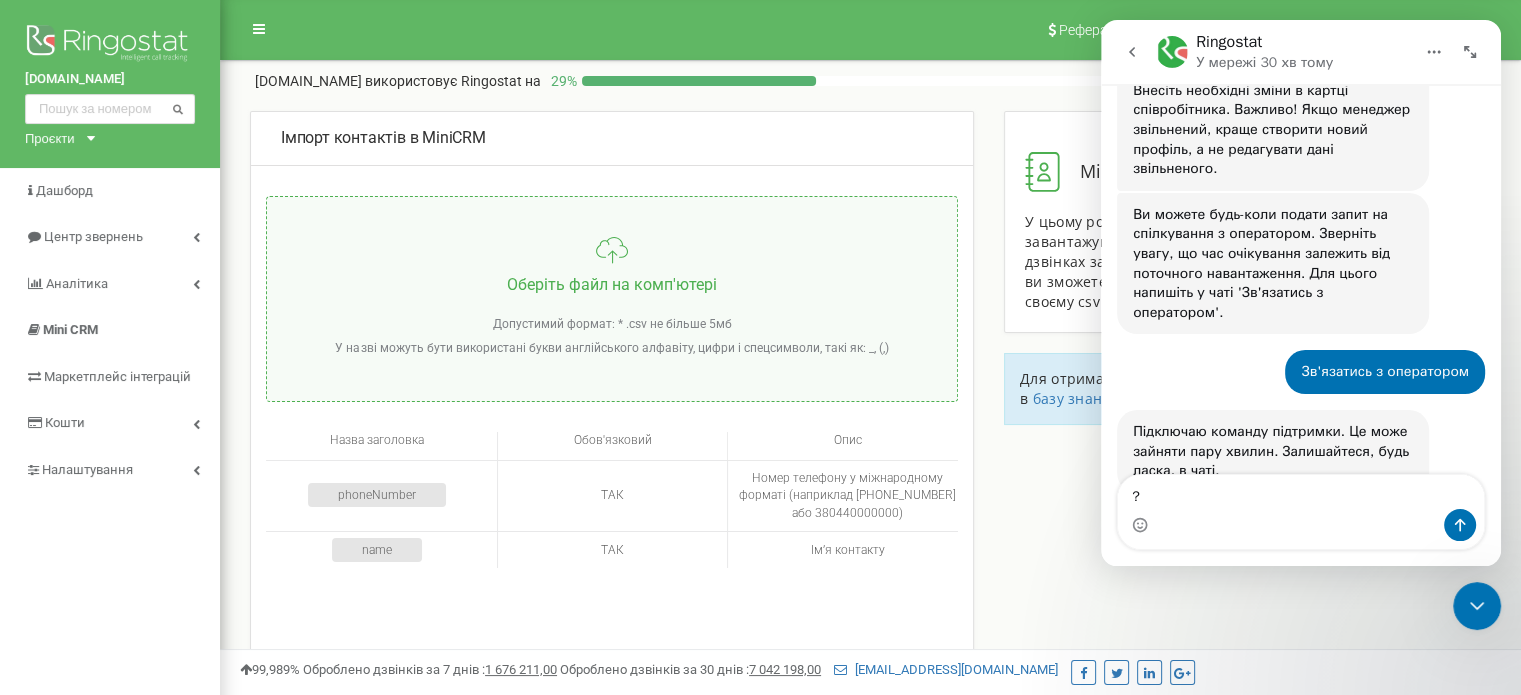 type on "??" 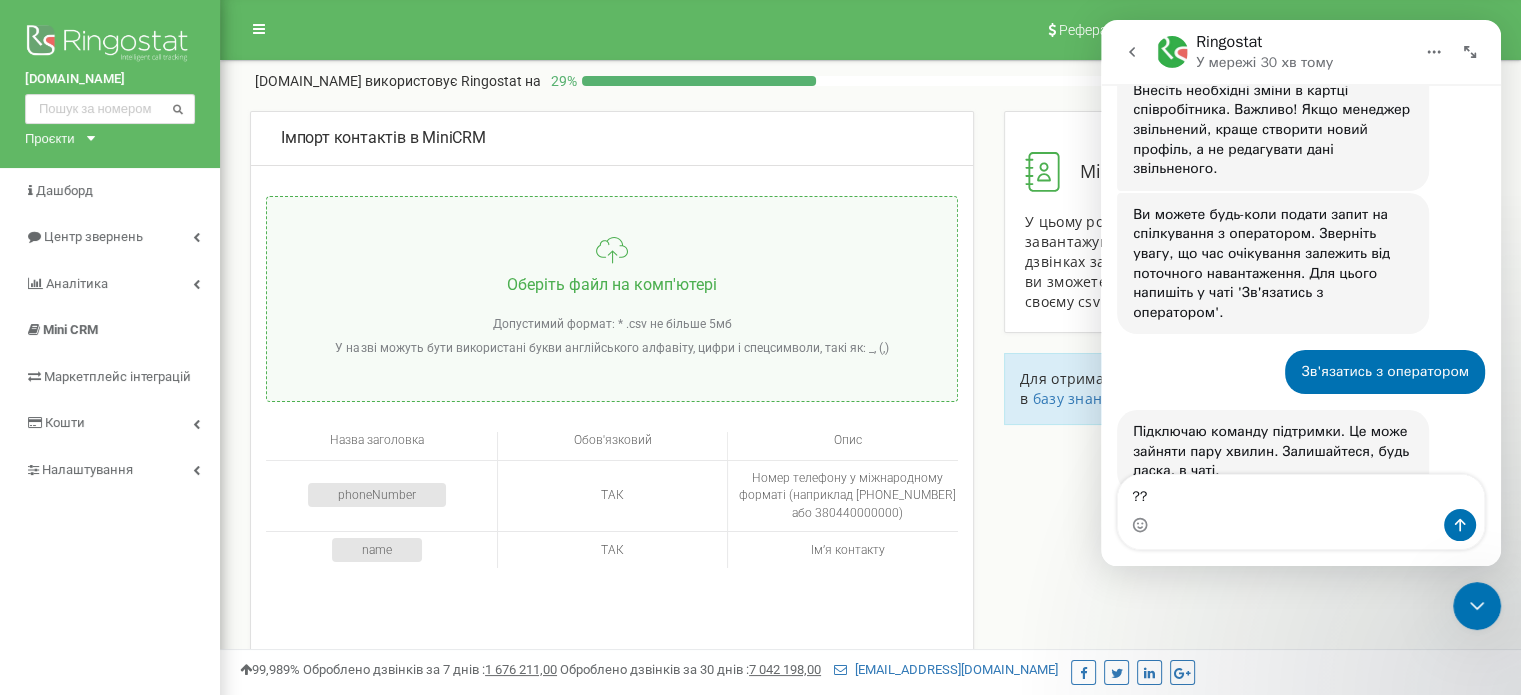 type 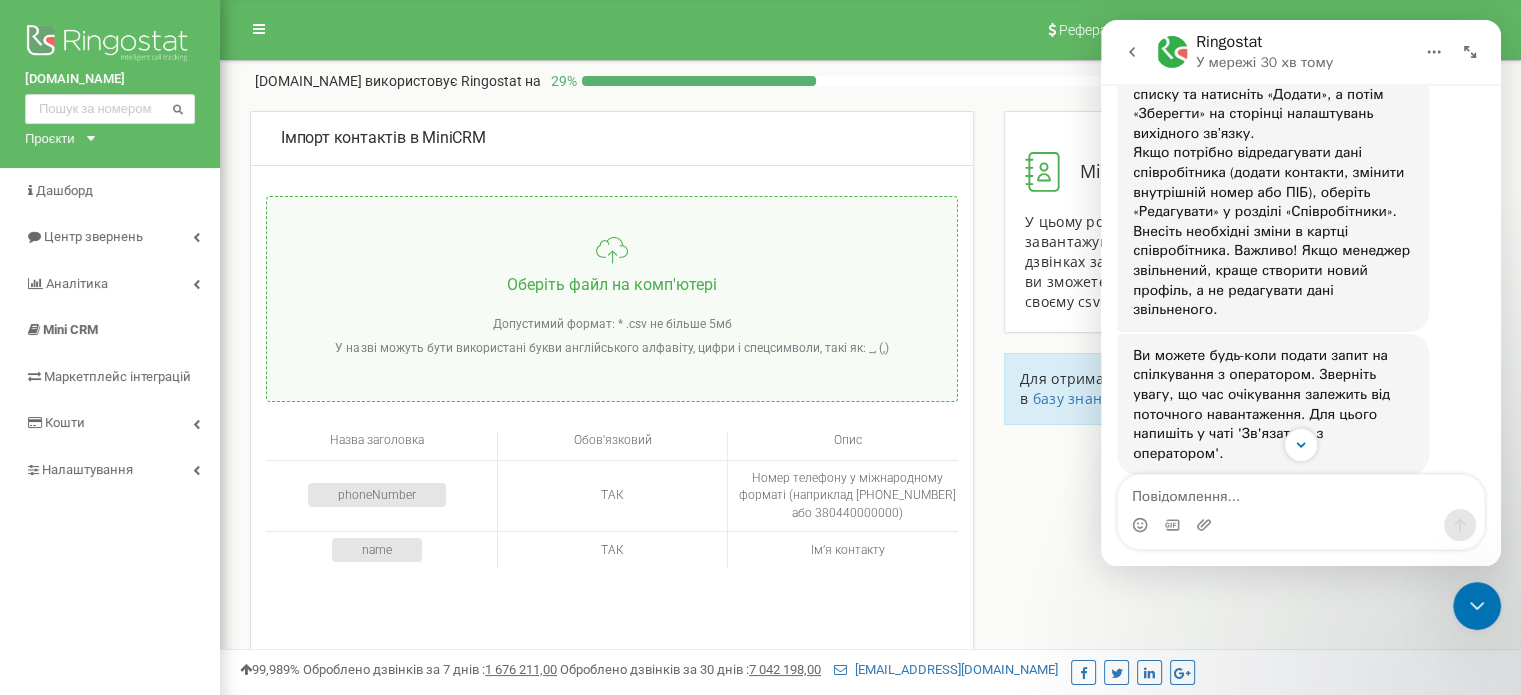 scroll, scrollTop: 1426, scrollLeft: 0, axis: vertical 